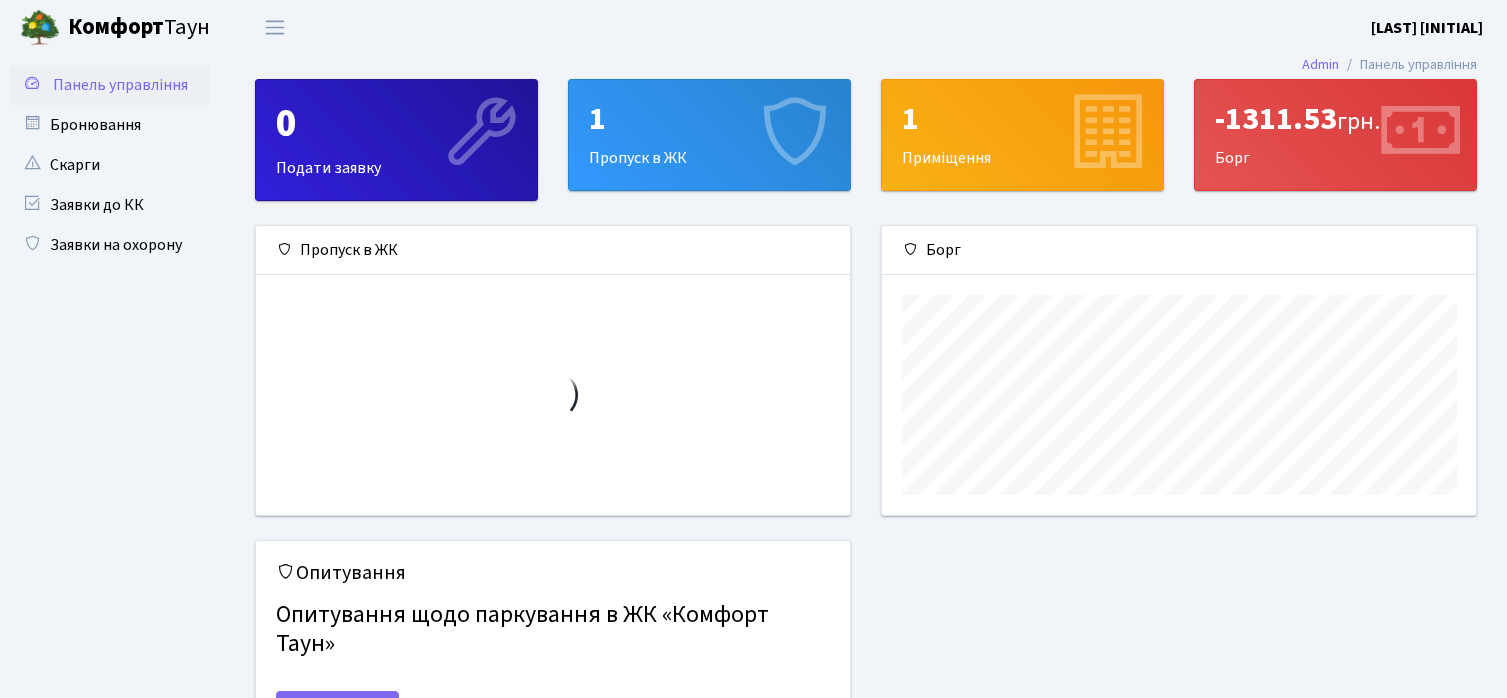 scroll, scrollTop: 0, scrollLeft: 0, axis: both 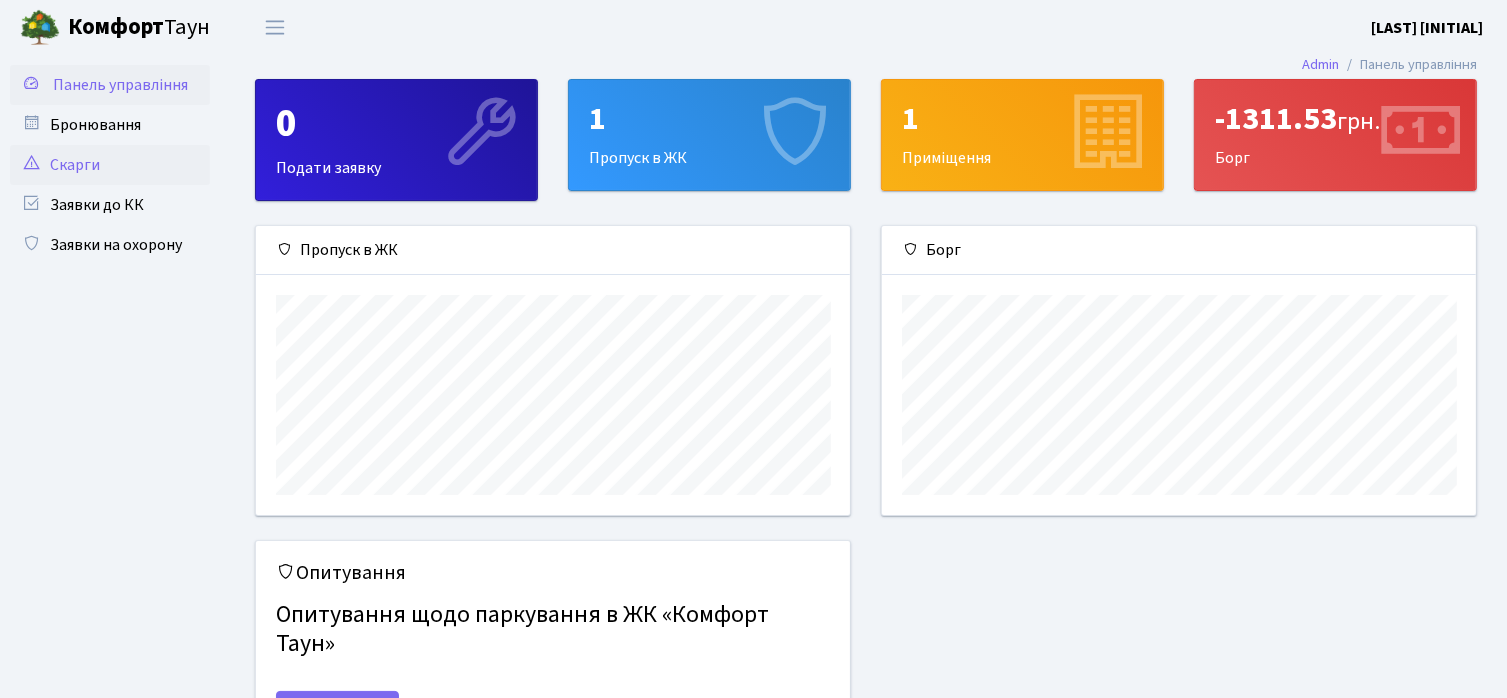 click on "Скарги" at bounding box center [110, 165] 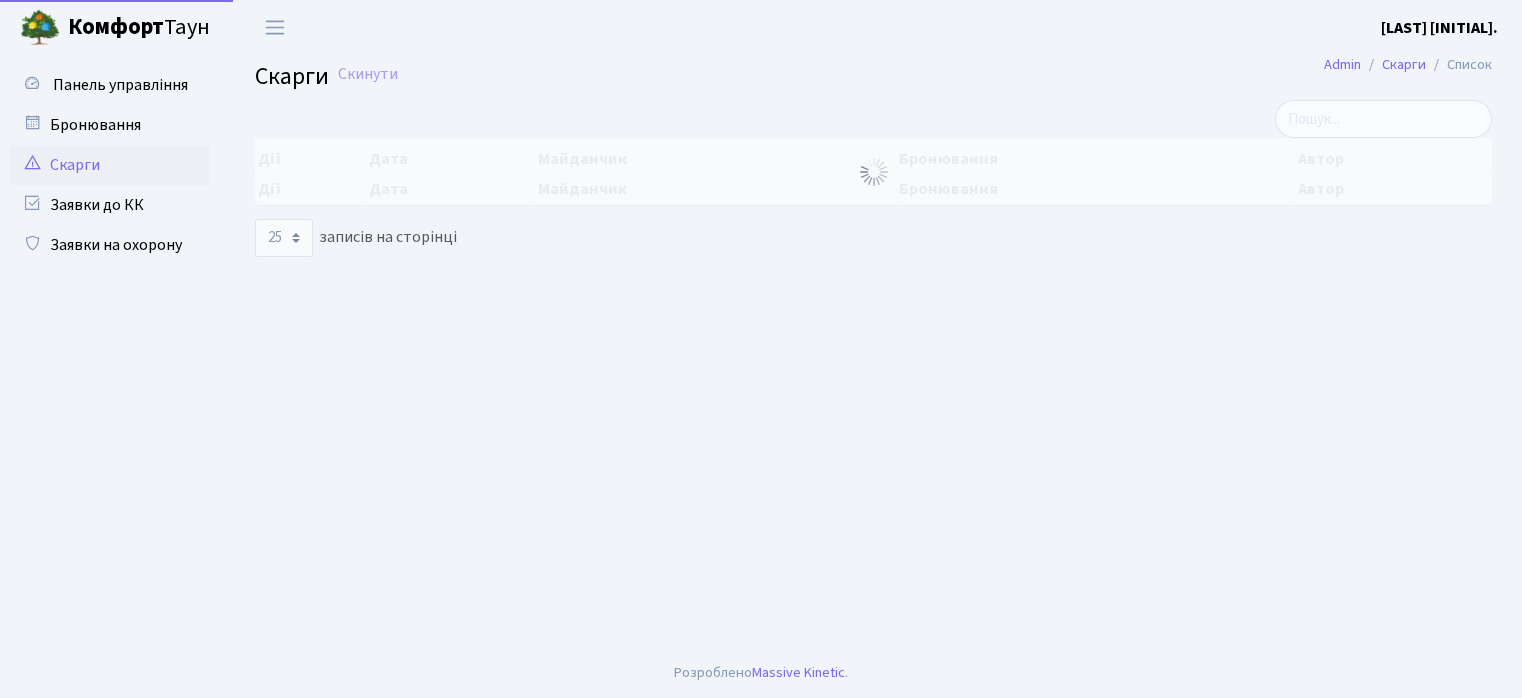 select on "25" 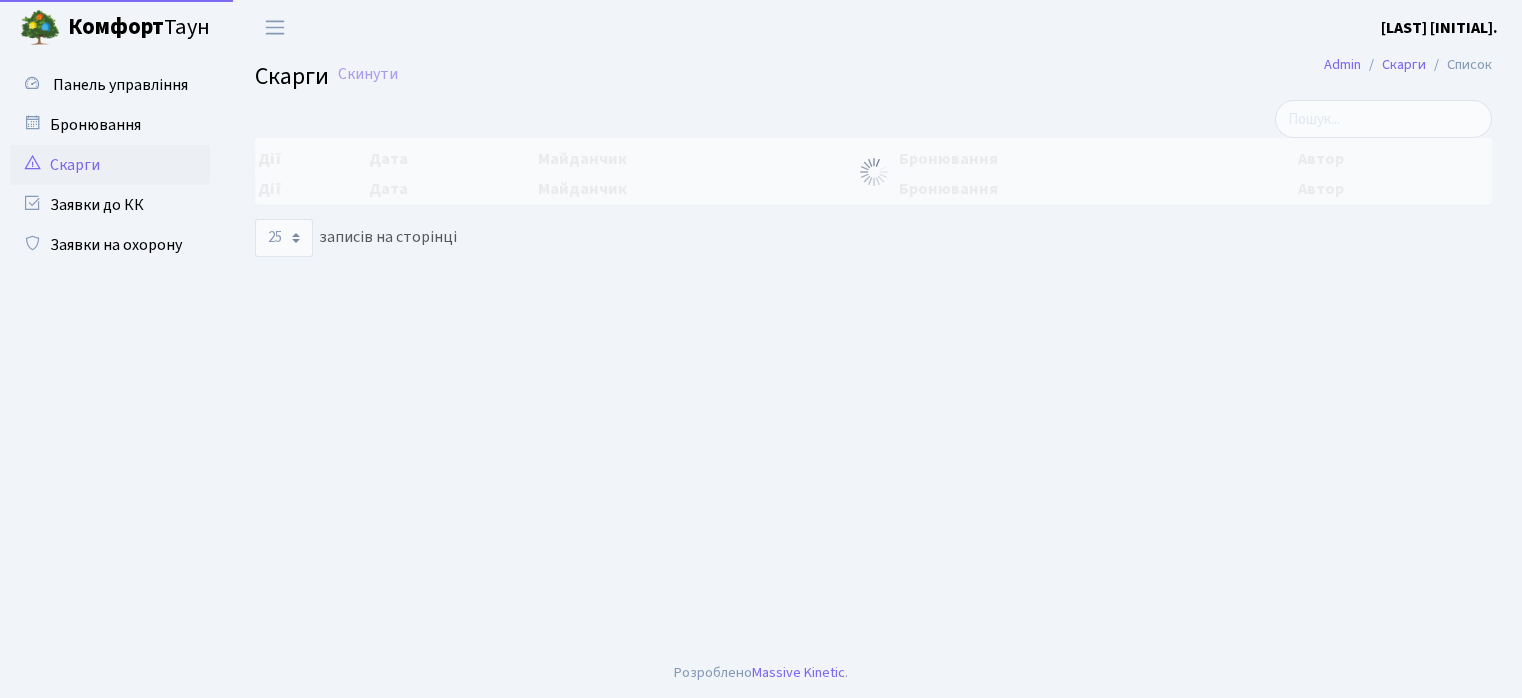 scroll, scrollTop: 0, scrollLeft: 0, axis: both 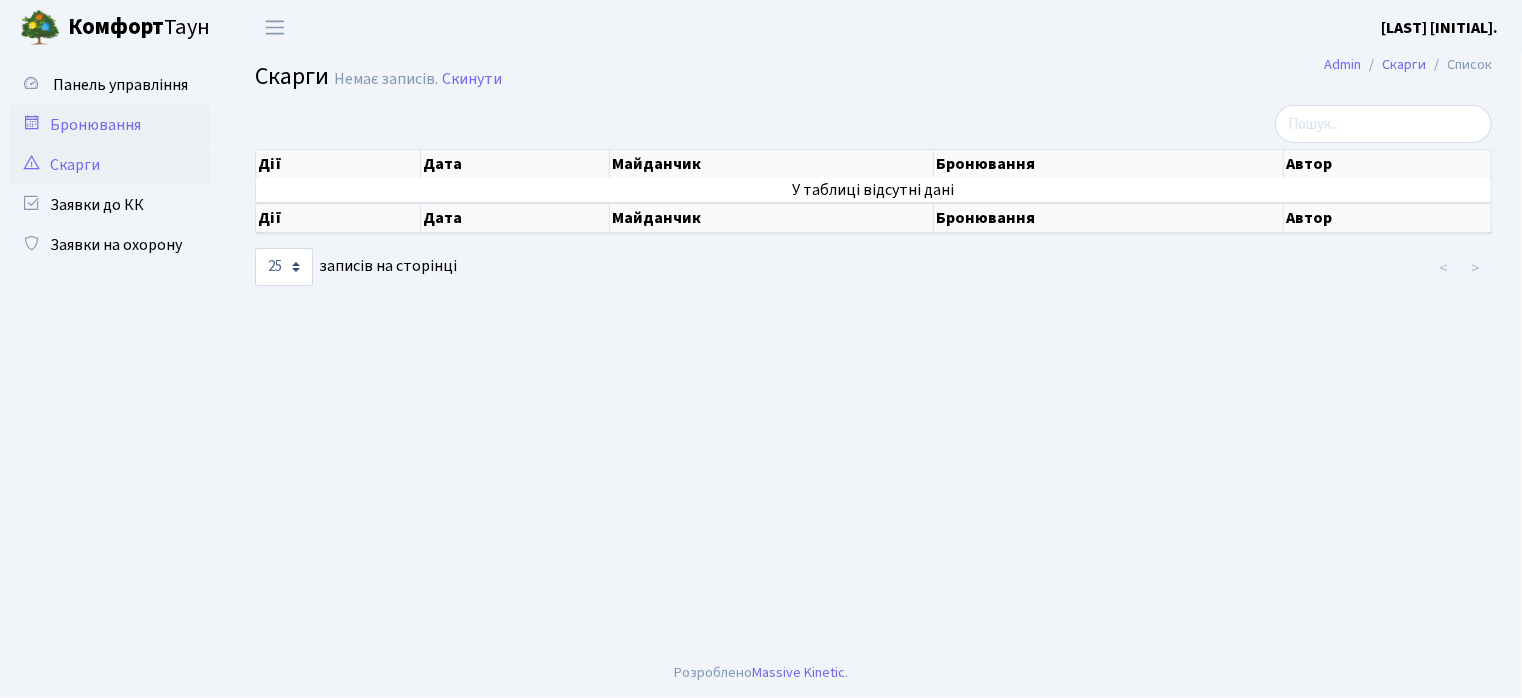 click on "Бронювання" at bounding box center (110, 125) 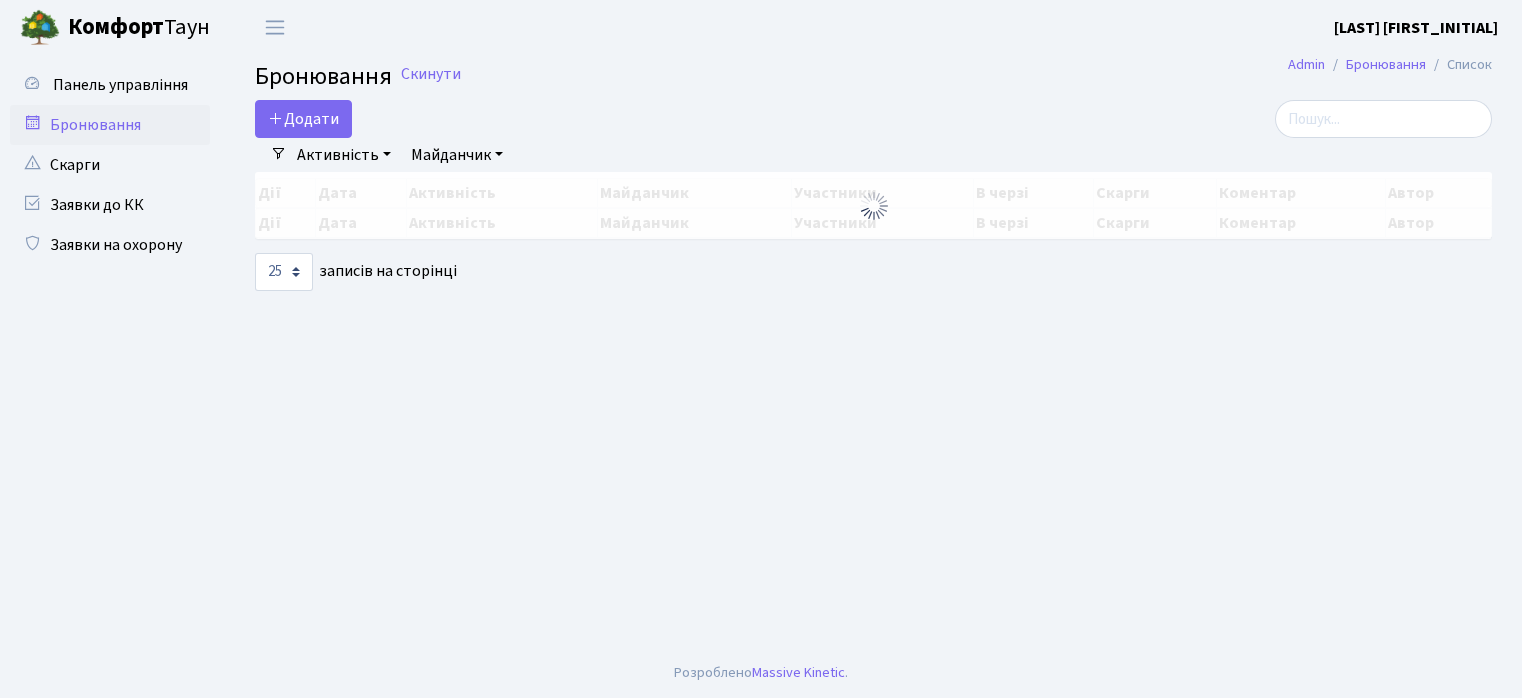 select on "25" 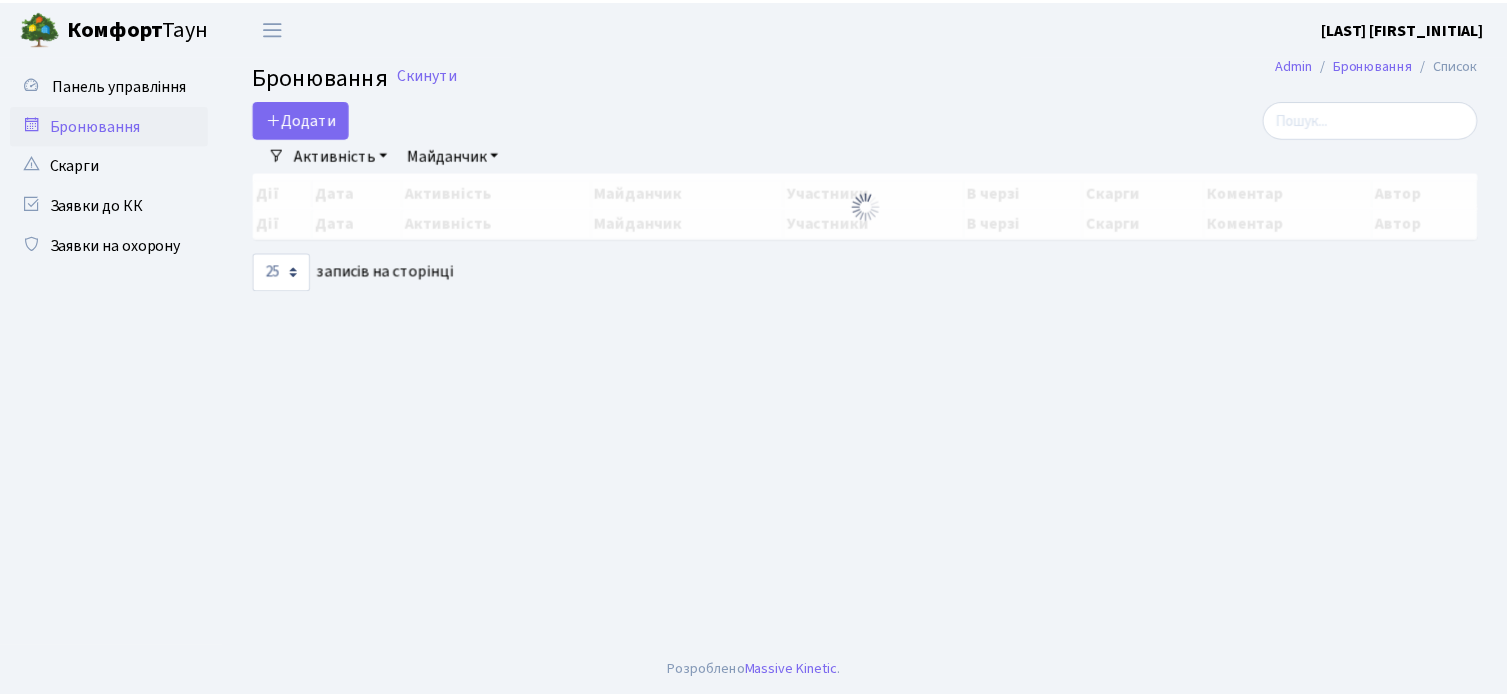 scroll, scrollTop: 0, scrollLeft: 0, axis: both 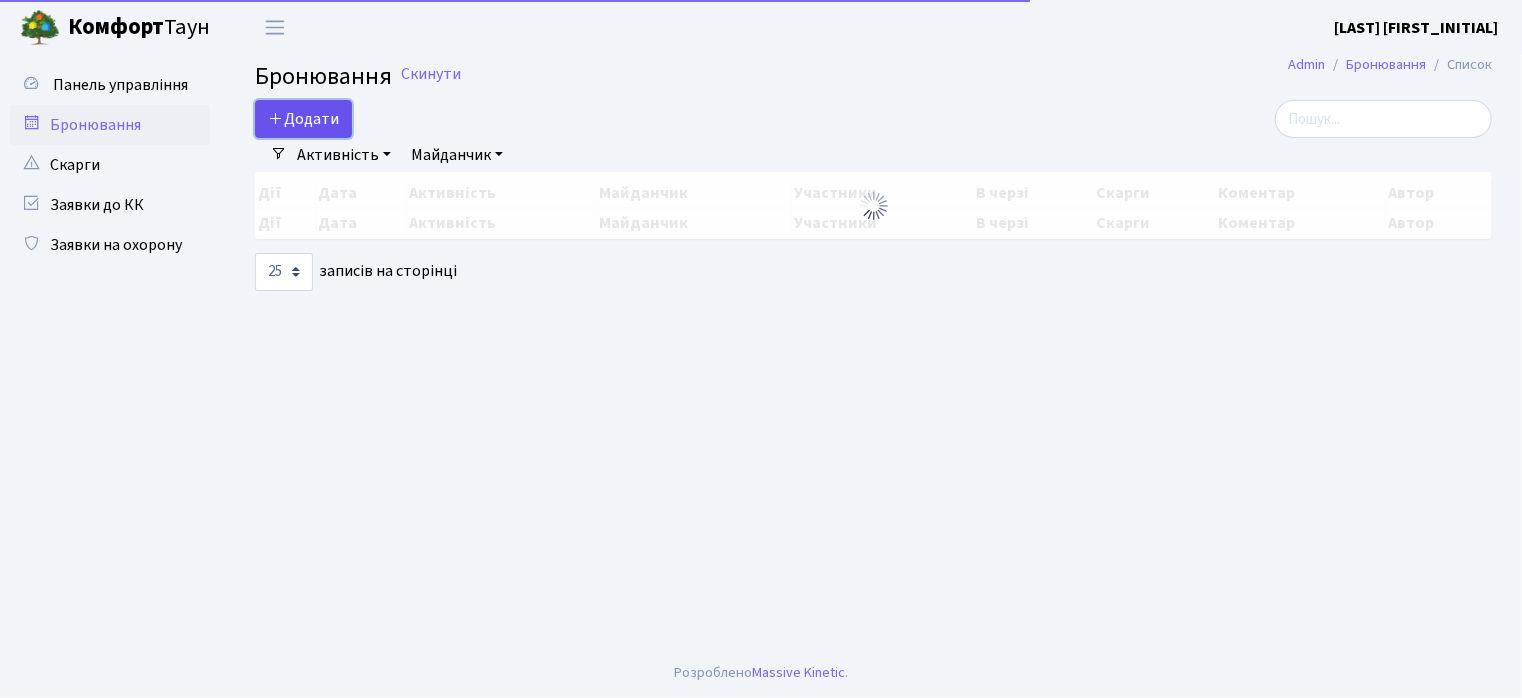 click on "Додати" at bounding box center [303, 119] 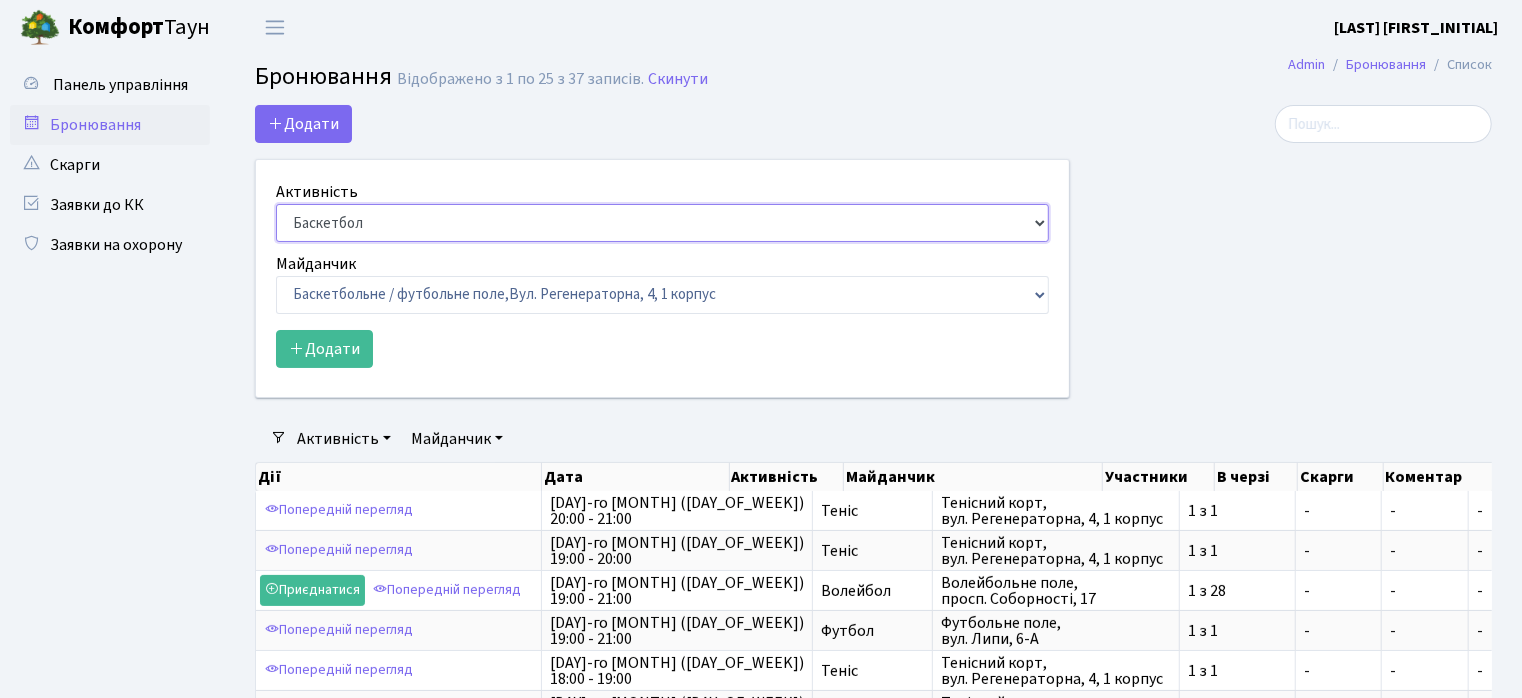 click on "Баскетбол
Волейбол
Йога
Катання на роликах
Настільний теніс
Теніс
Футбол
Фітнес" at bounding box center [662, 223] 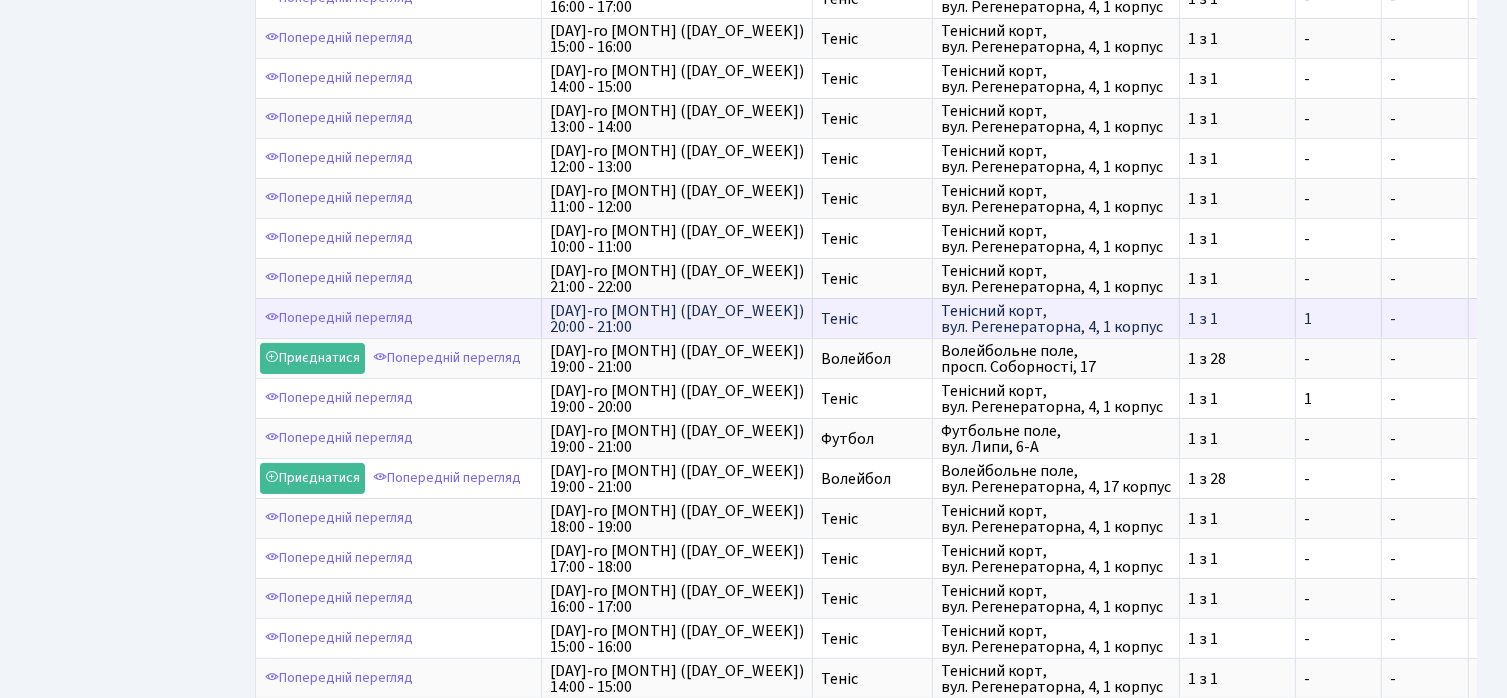 scroll, scrollTop: 0, scrollLeft: 0, axis: both 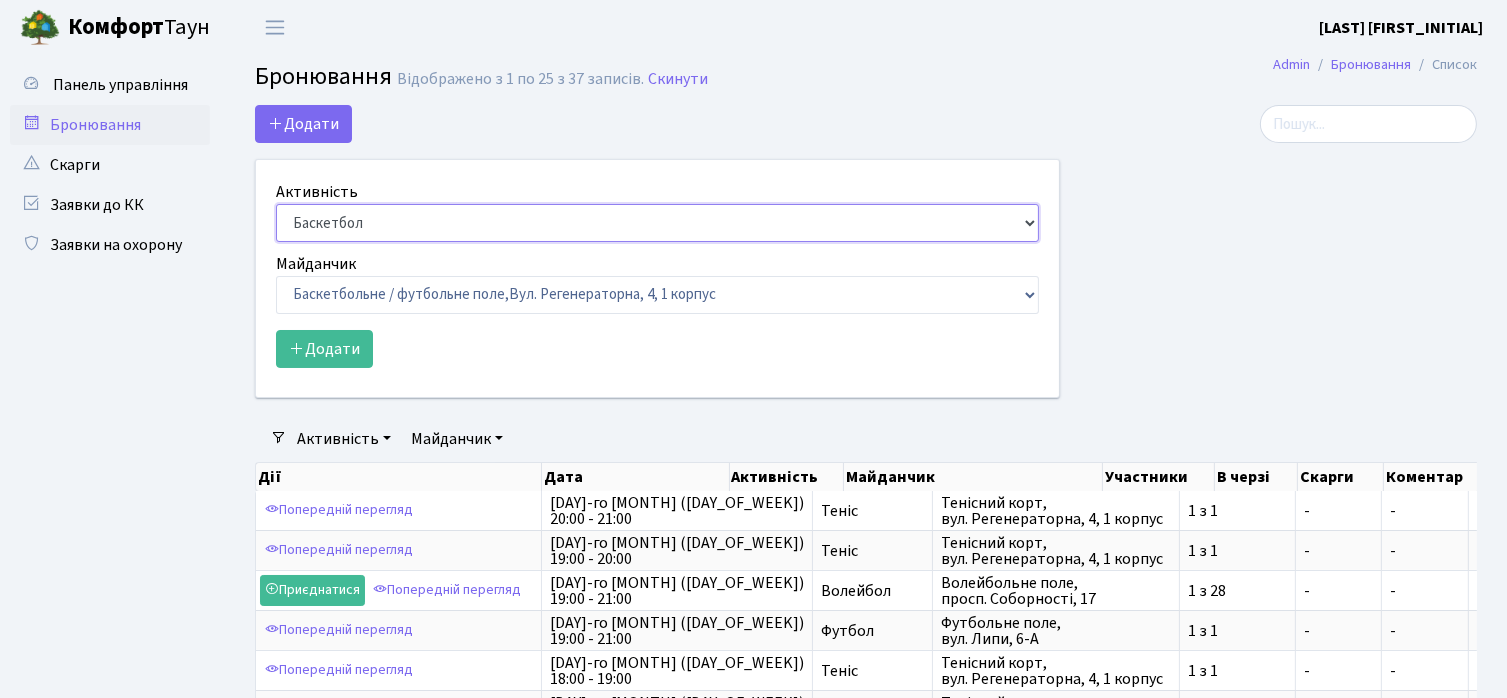 click on "Баскетбол
Волейбол
Йога
Катання на роликах
Настільний теніс
Теніс
Футбол
Фітнес" at bounding box center (657, 223) 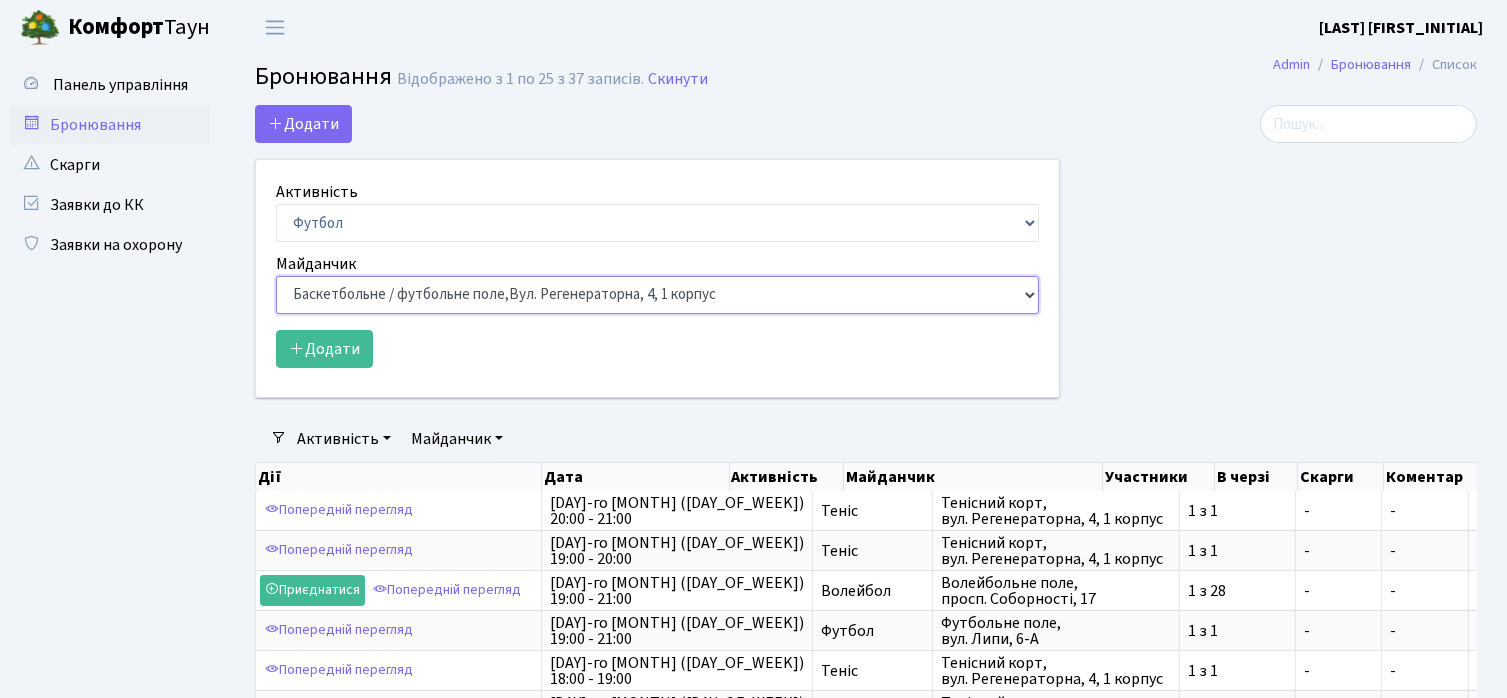 click on "Баскетбольне / футбольне поле,  Вул. Регенераторна, 4, 1 корпус
Баскетбольне поле,  вул. Регенераторна, 4, 17 корпус
Баскетбольне поле,  просп. Соборності, 17
Волейбольне поле,  вул. Регенераторна, 4, 17 корпус
Волейбольне поле,  33 паркінг, вул. Регенераторна, 4-Д
Волейбольне поле,  просп. Соборності, 17
Настільний теніс - стіл 1,  просп. Соборності, 17 Тенісний корт," at bounding box center (657, 295) 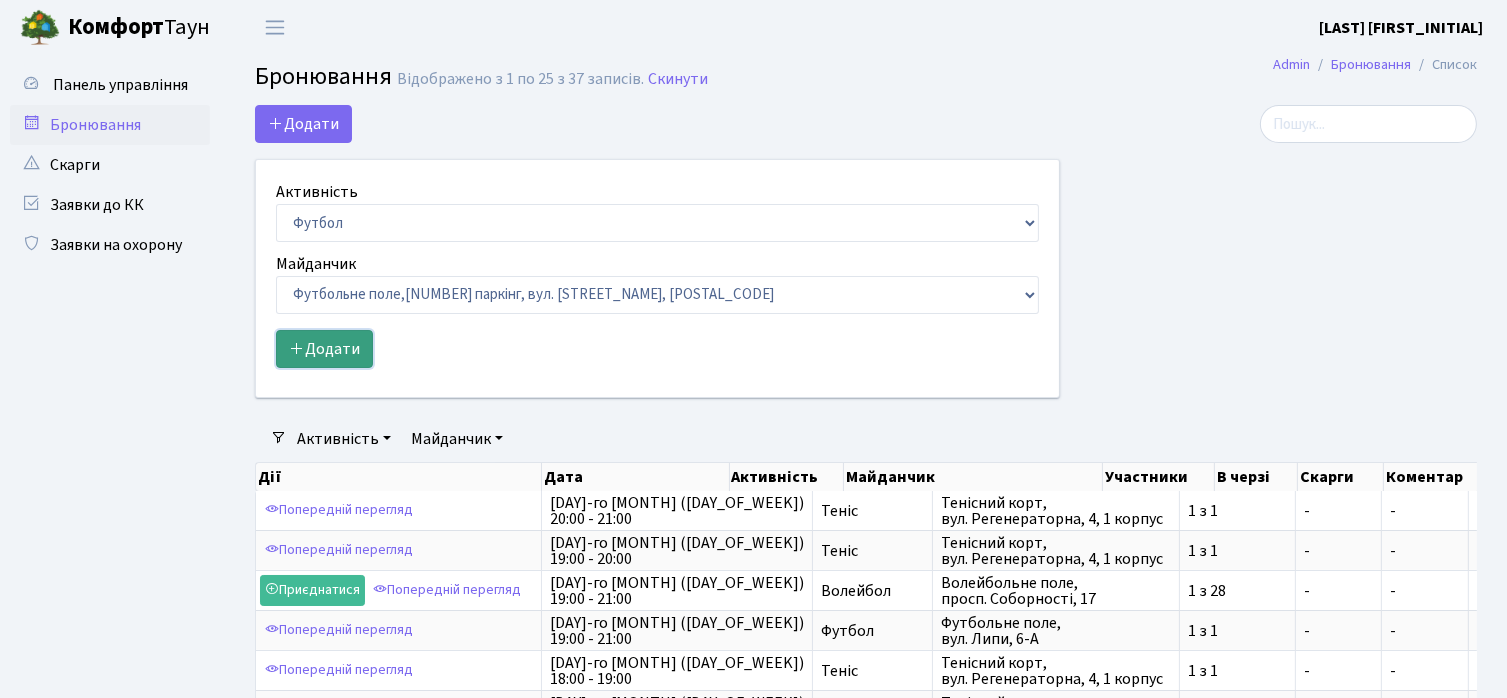 click on "Додати" at bounding box center (324, 349) 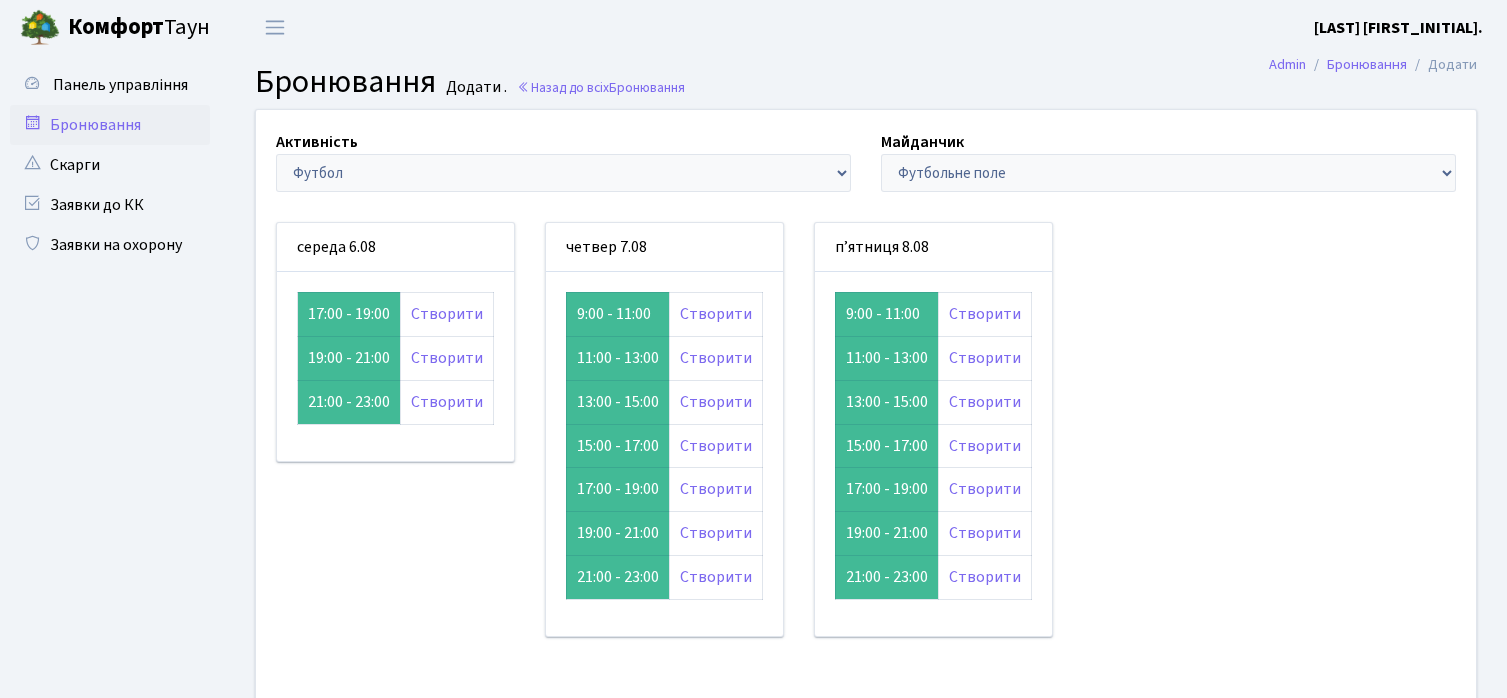 scroll, scrollTop: 0, scrollLeft: 0, axis: both 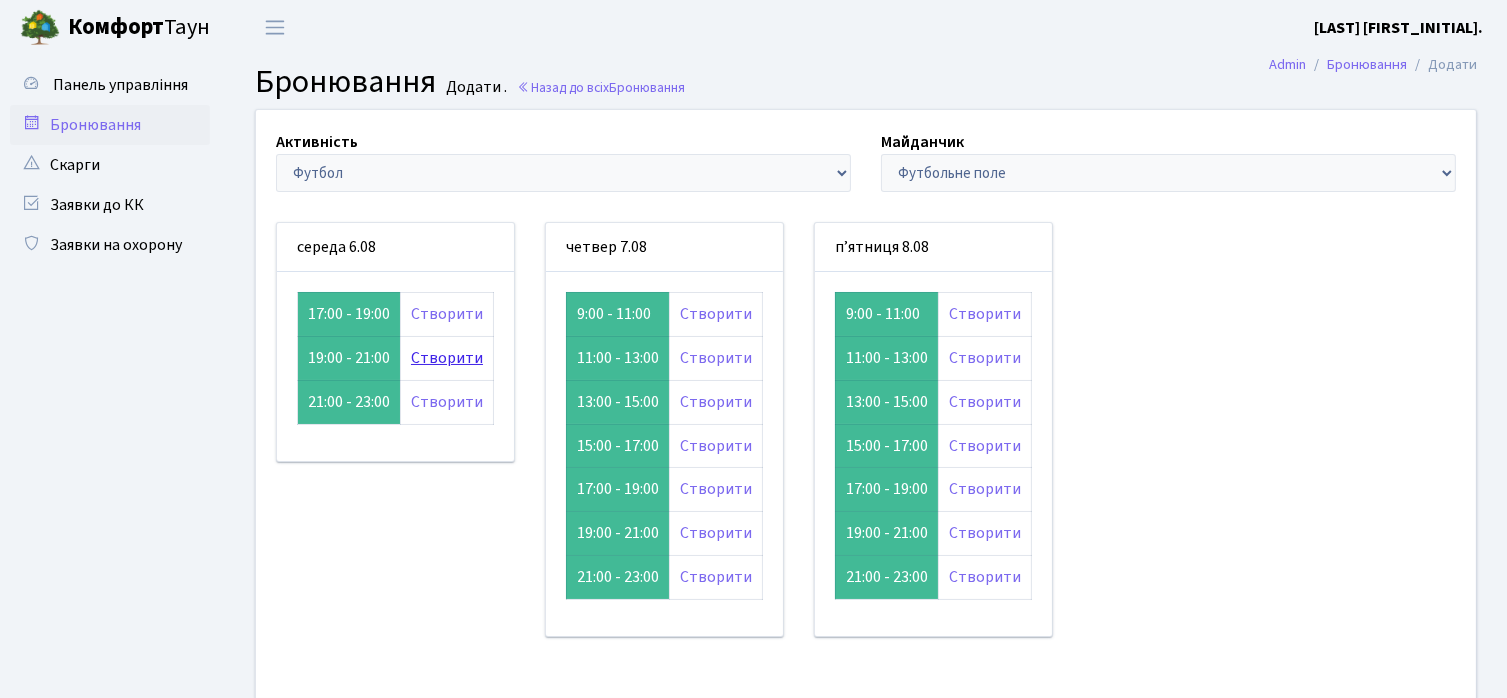 click on "Створити" at bounding box center [447, 358] 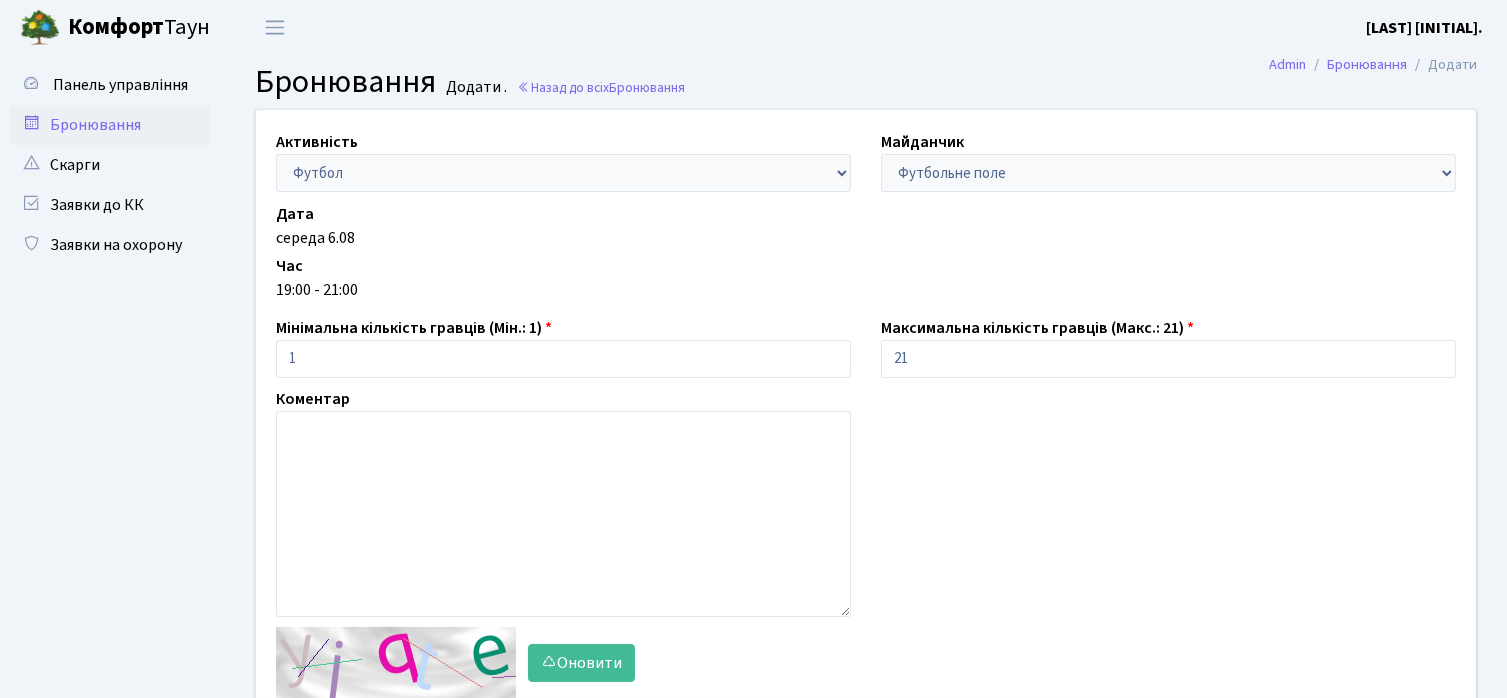 scroll, scrollTop: 124, scrollLeft: 0, axis: vertical 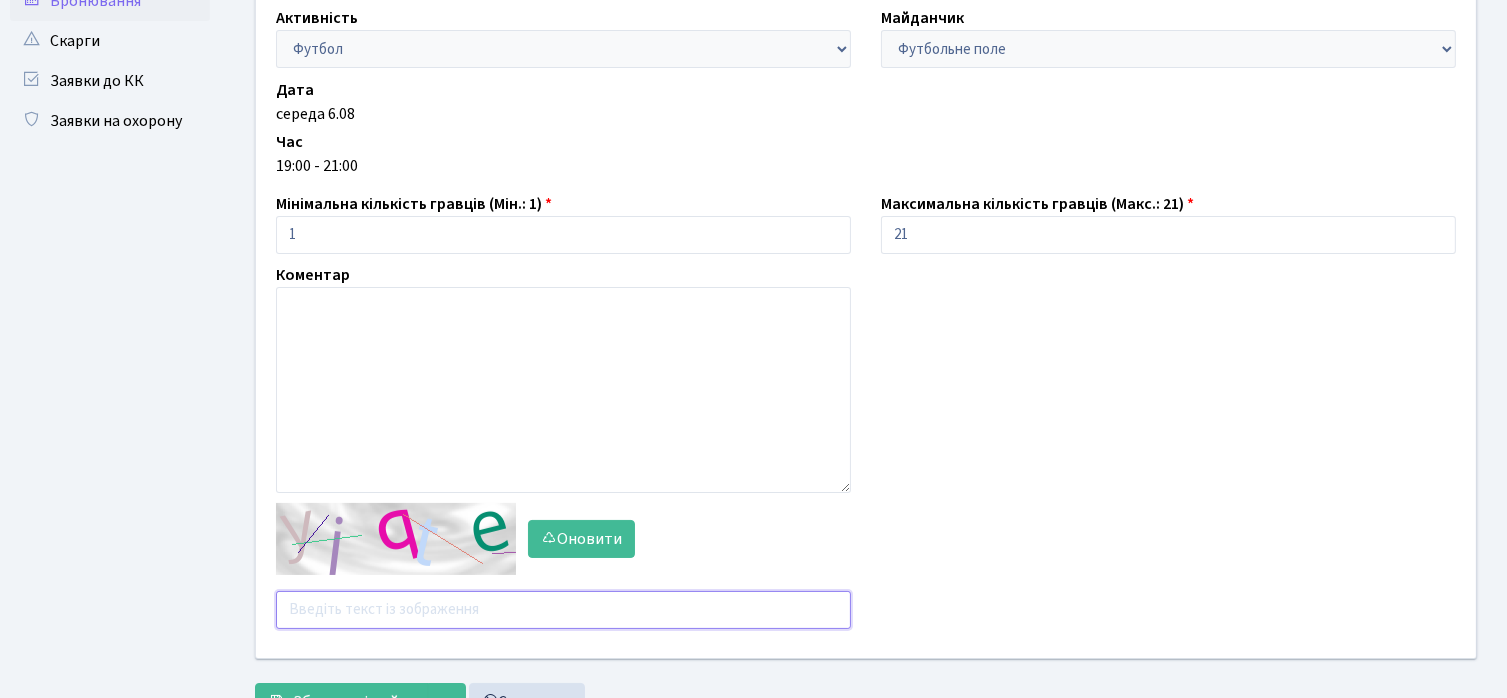 click at bounding box center [563, 610] 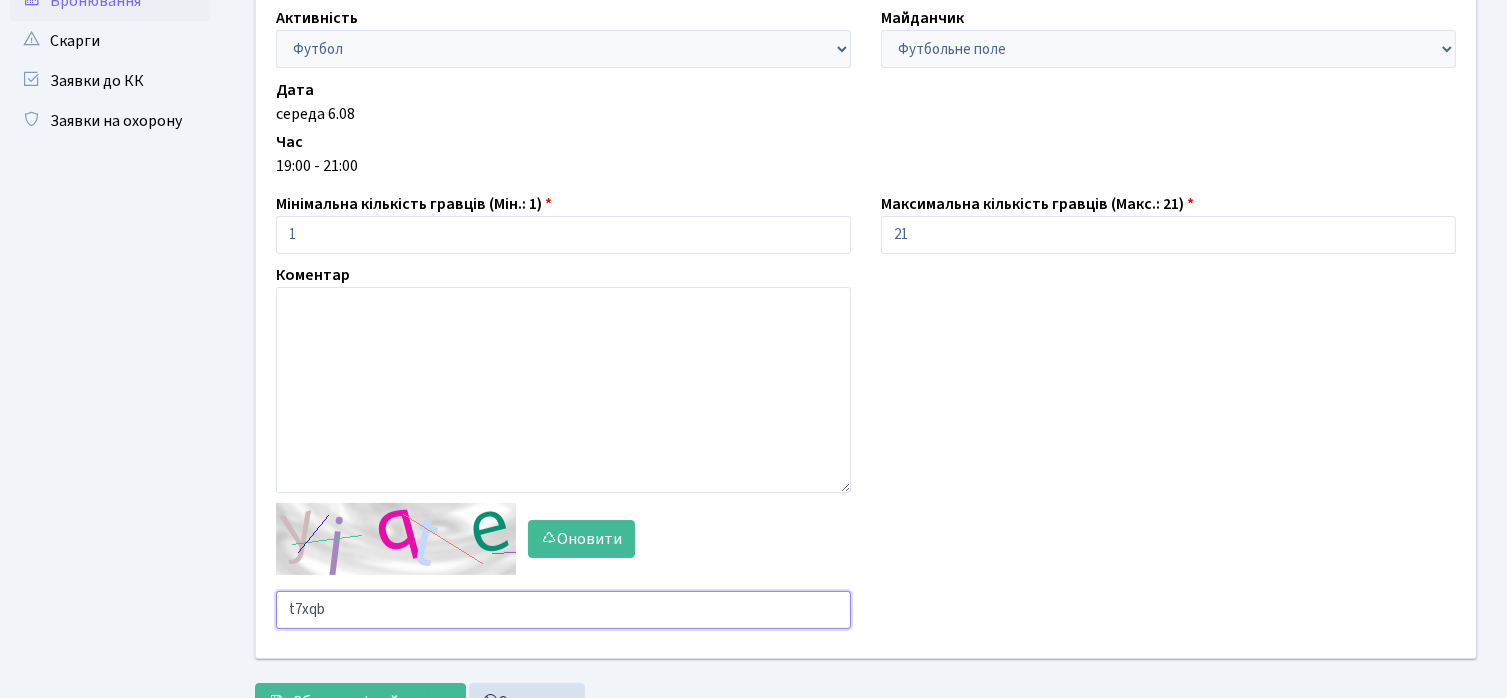 type on "t7xqb" 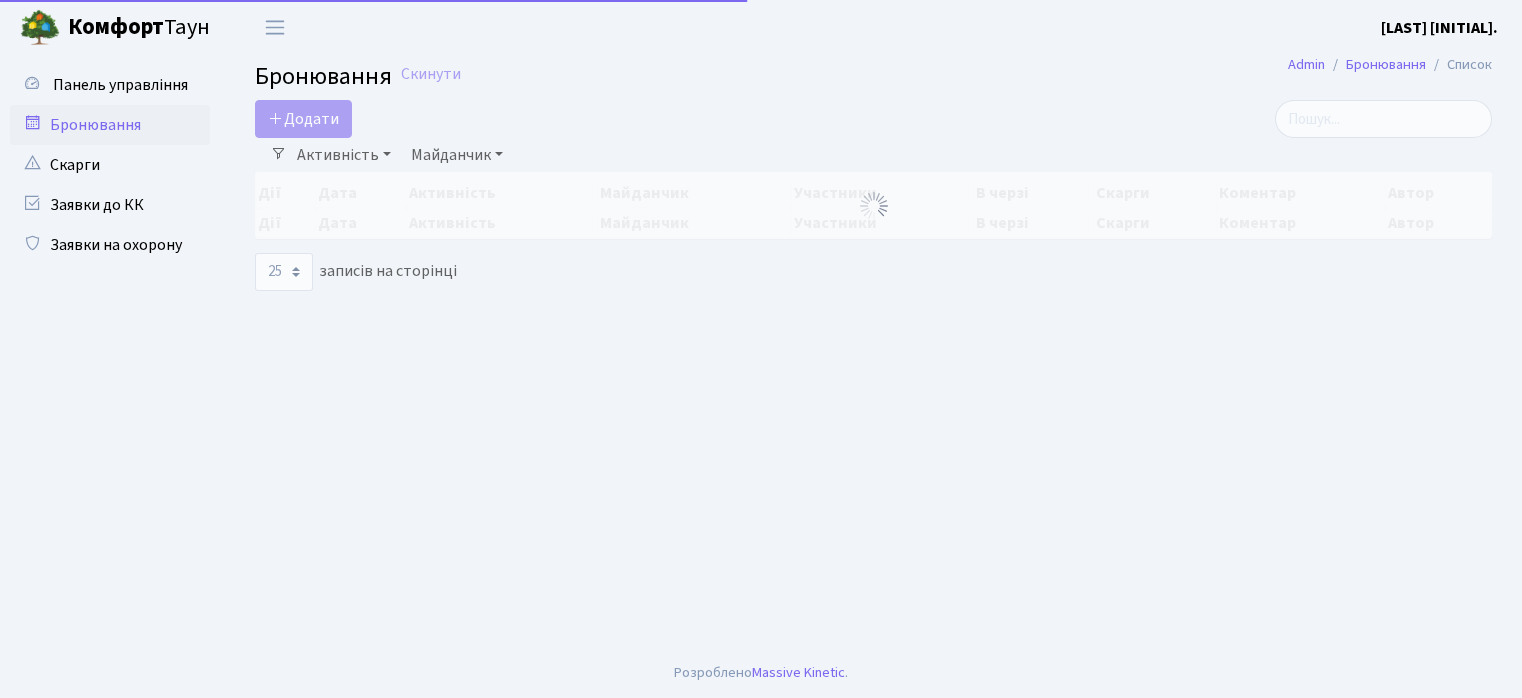 select on "25" 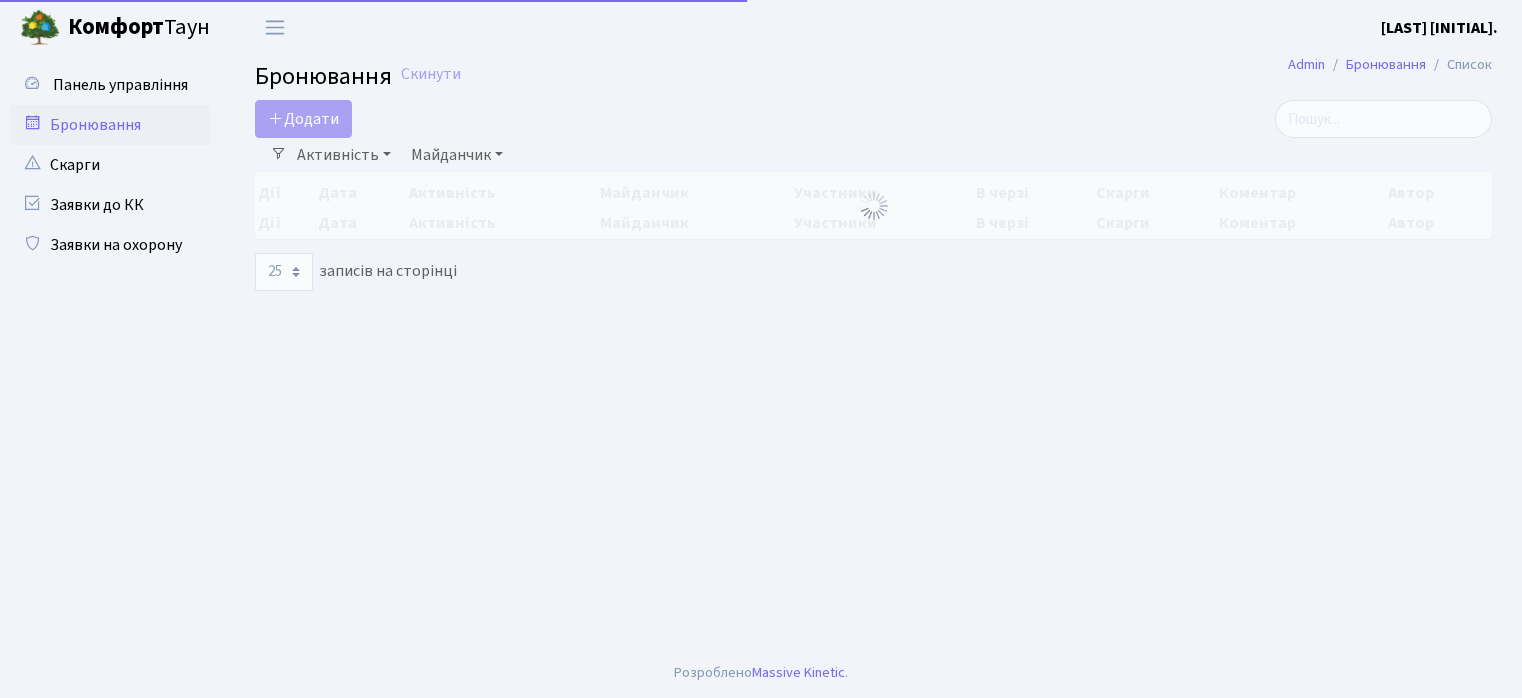 scroll, scrollTop: 0, scrollLeft: 0, axis: both 